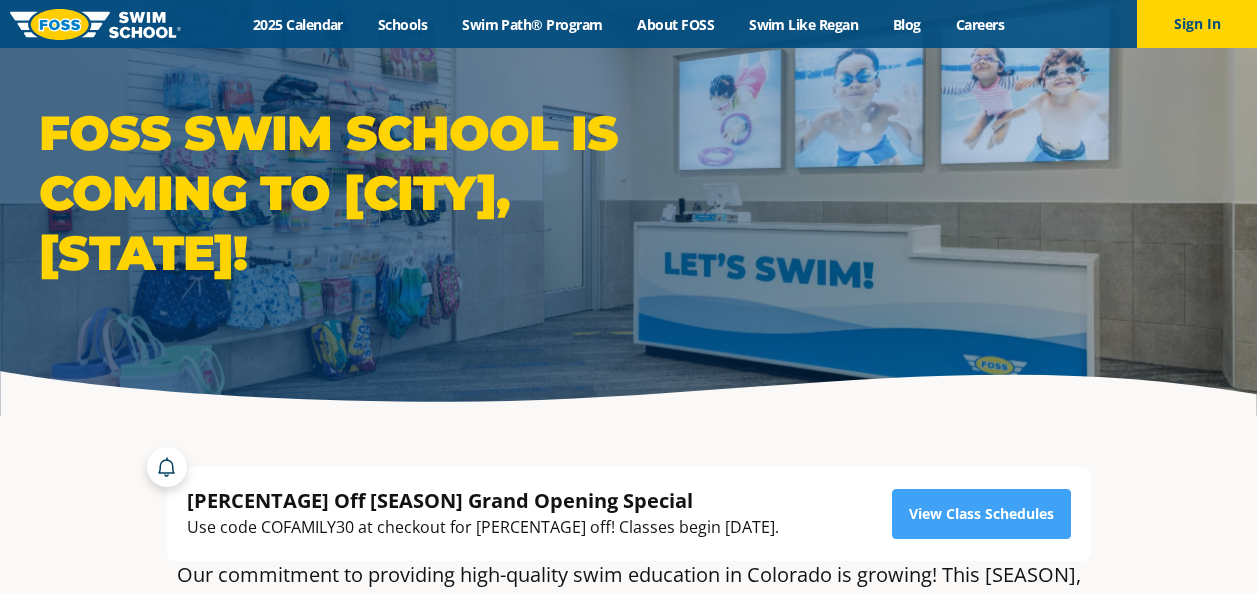 scroll, scrollTop: 0, scrollLeft: 0, axis: both 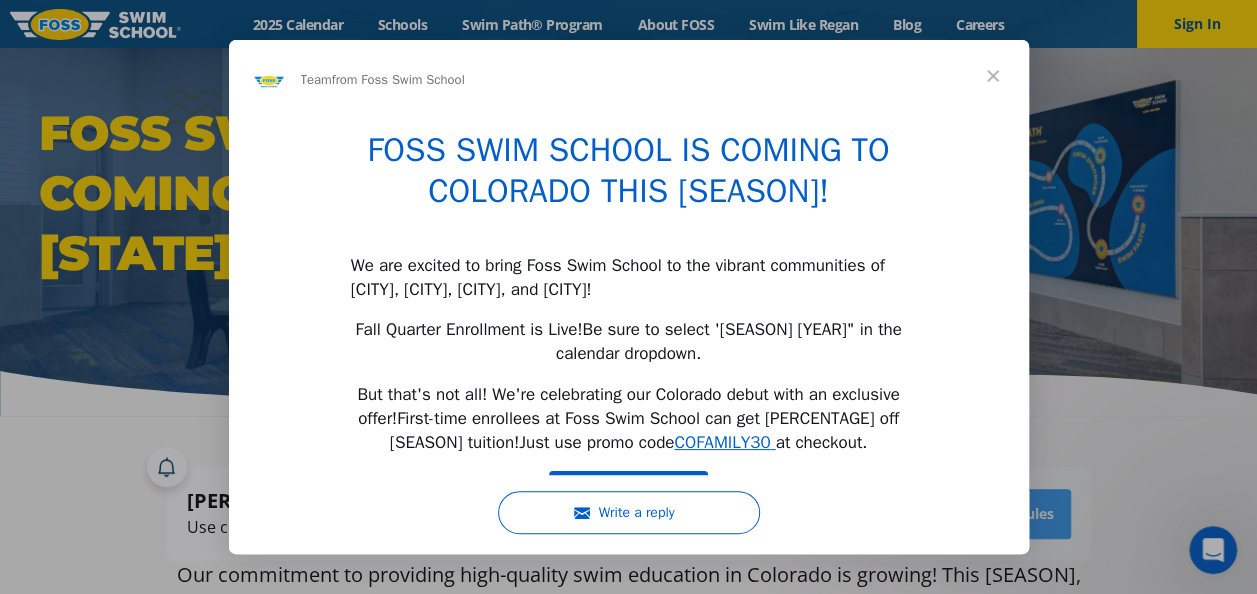type on "75261" 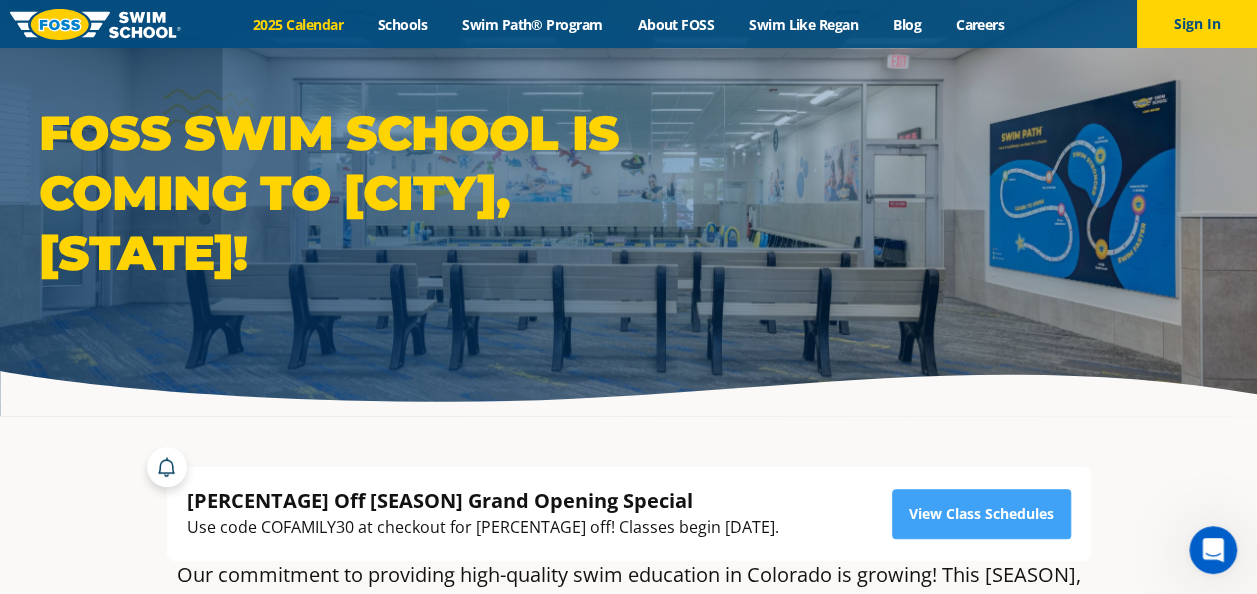 click on "2025 Calendar" at bounding box center [297, 24] 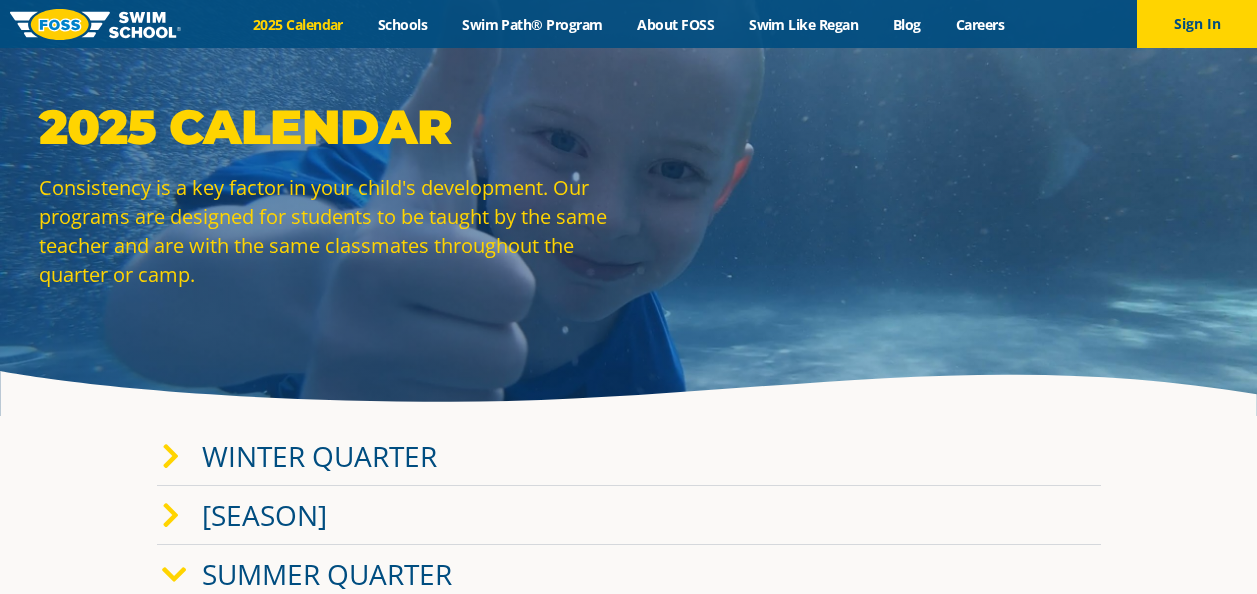 scroll, scrollTop: 0, scrollLeft: 0, axis: both 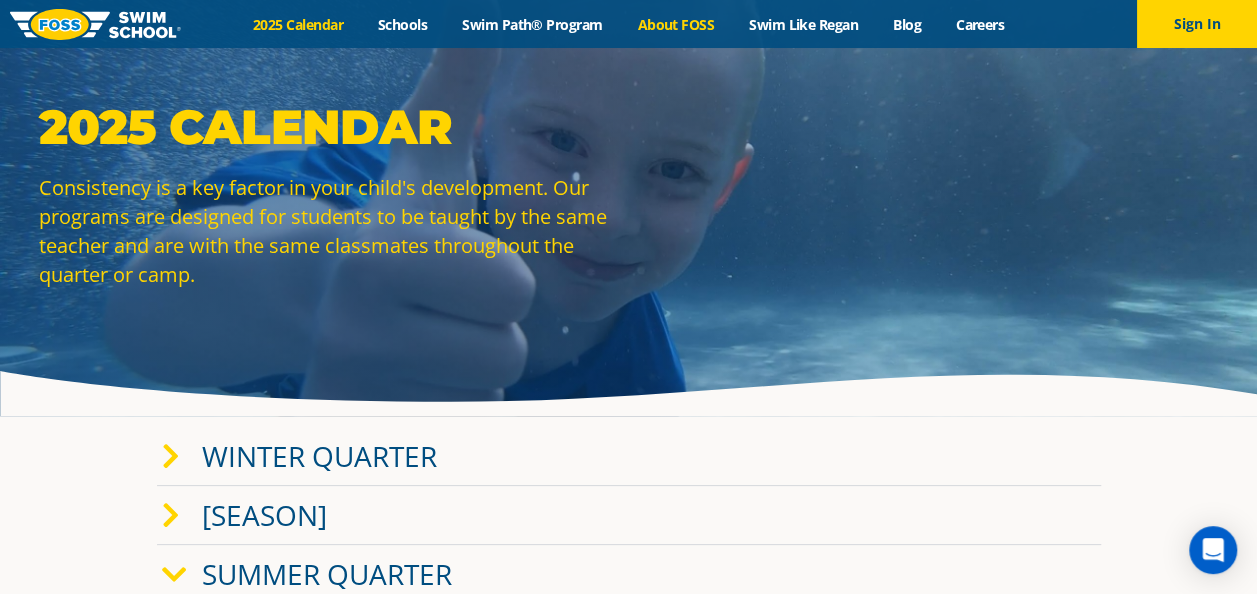 click on "About FOSS" at bounding box center [676, 24] 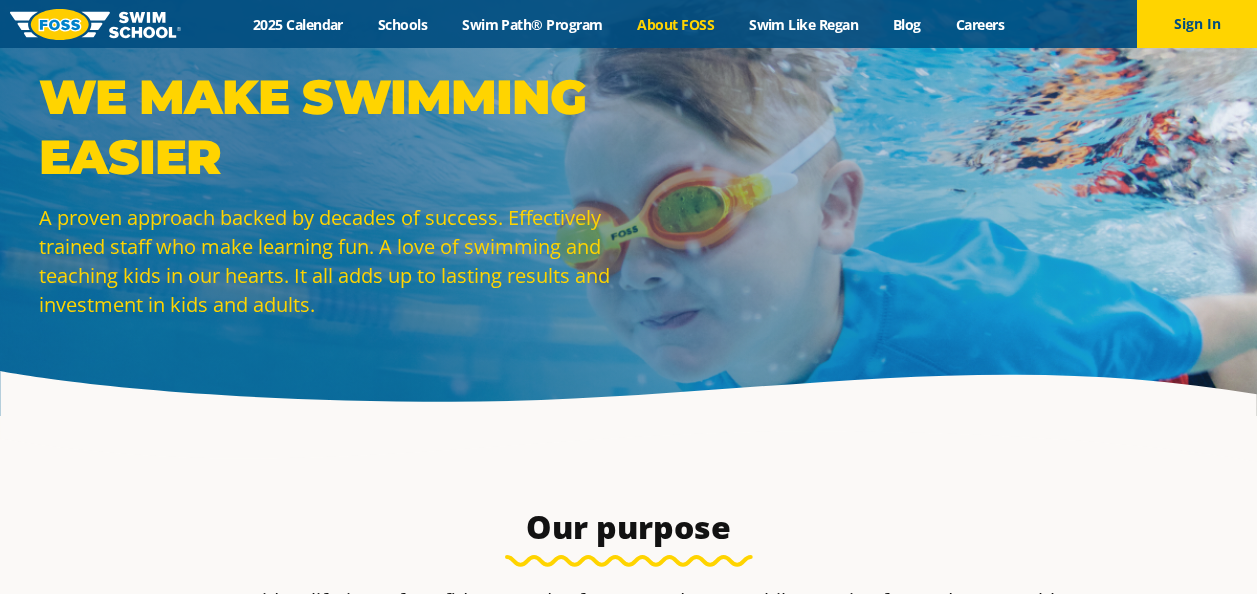 scroll, scrollTop: 0, scrollLeft: 0, axis: both 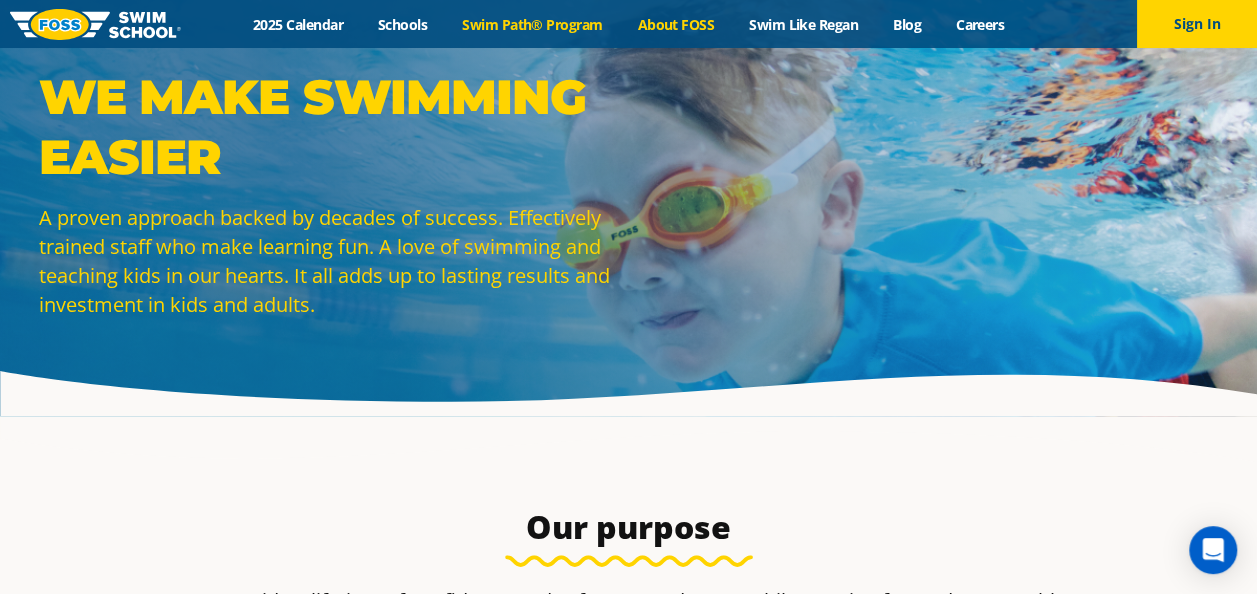 click on "Swim Path® Program" at bounding box center (532, 24) 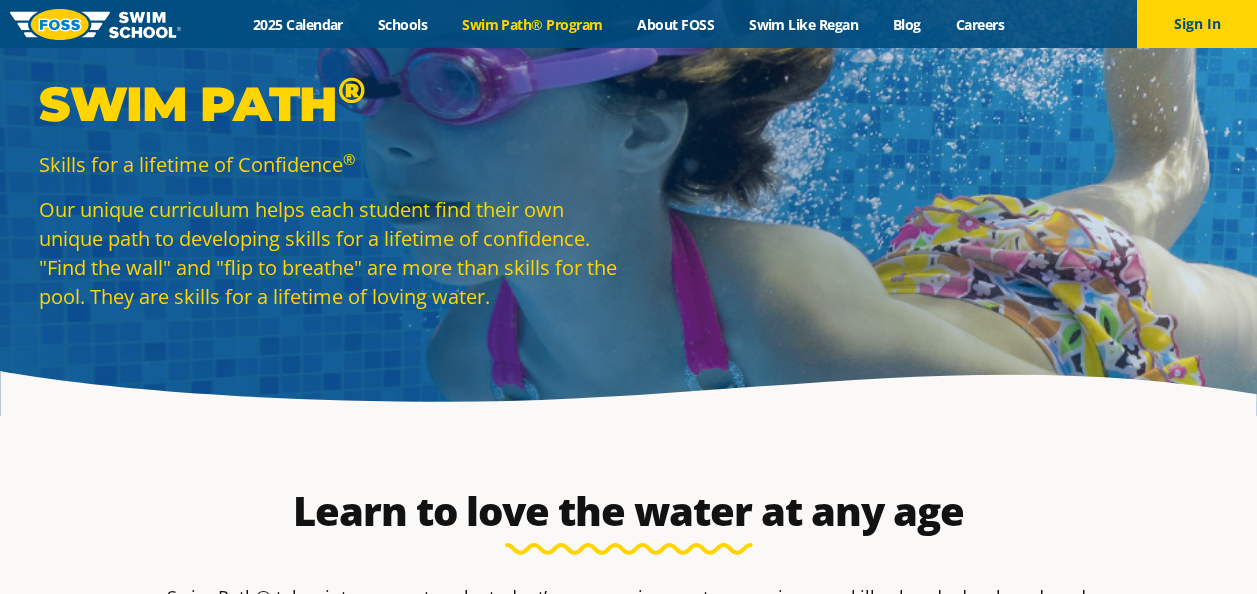 scroll, scrollTop: 0, scrollLeft: 0, axis: both 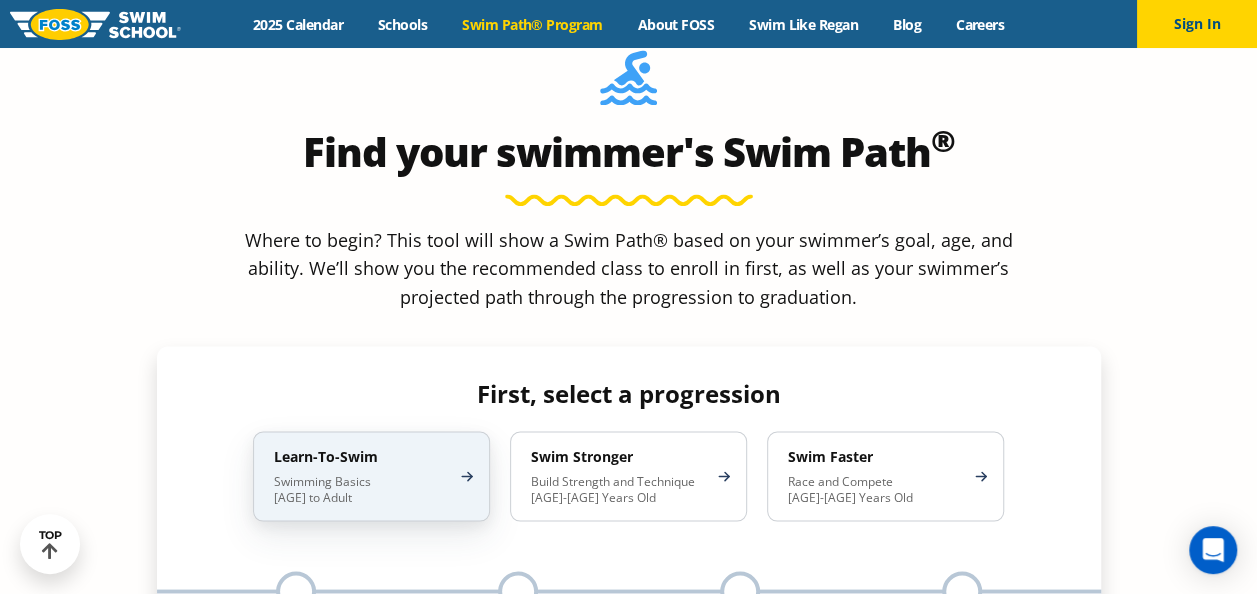 click on "Learn-To-Swim" at bounding box center (361, 456) 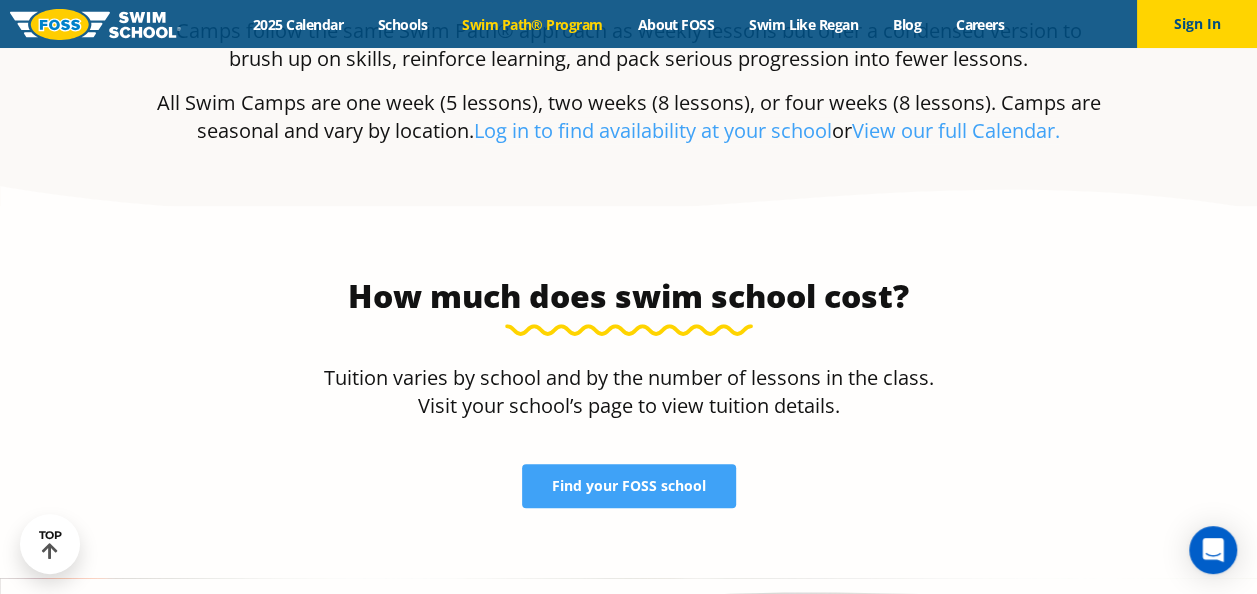 scroll, scrollTop: 4013, scrollLeft: 0, axis: vertical 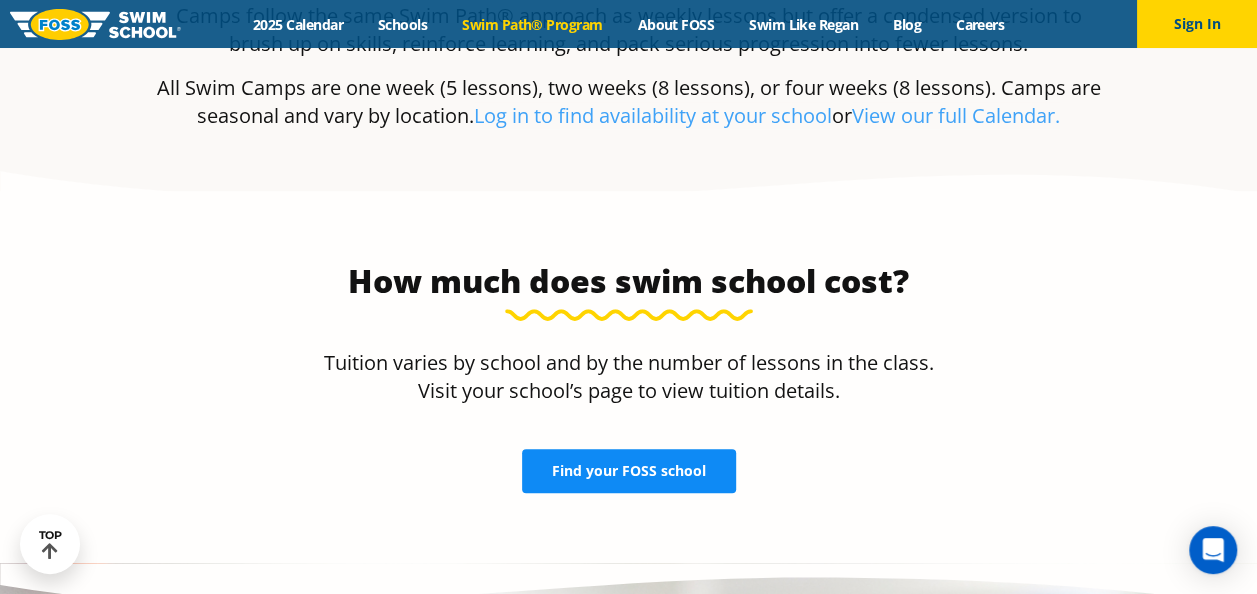 click on "Find your FOSS school" at bounding box center [629, 471] 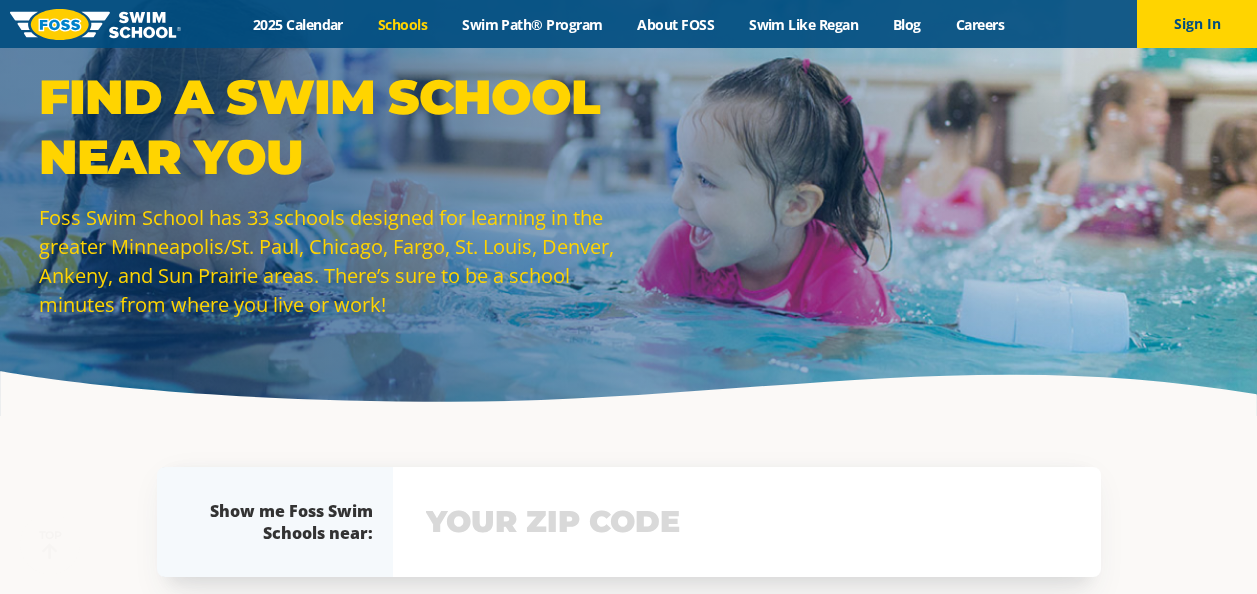 scroll, scrollTop: 294, scrollLeft: 0, axis: vertical 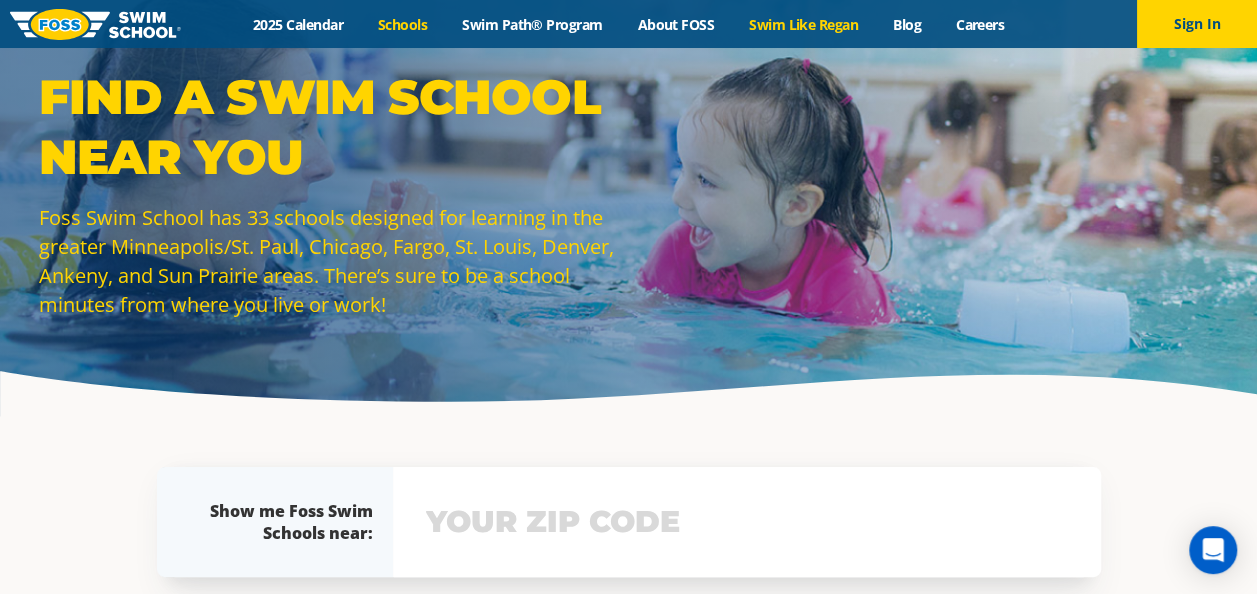 click on "Swim Like Regan" at bounding box center (804, 24) 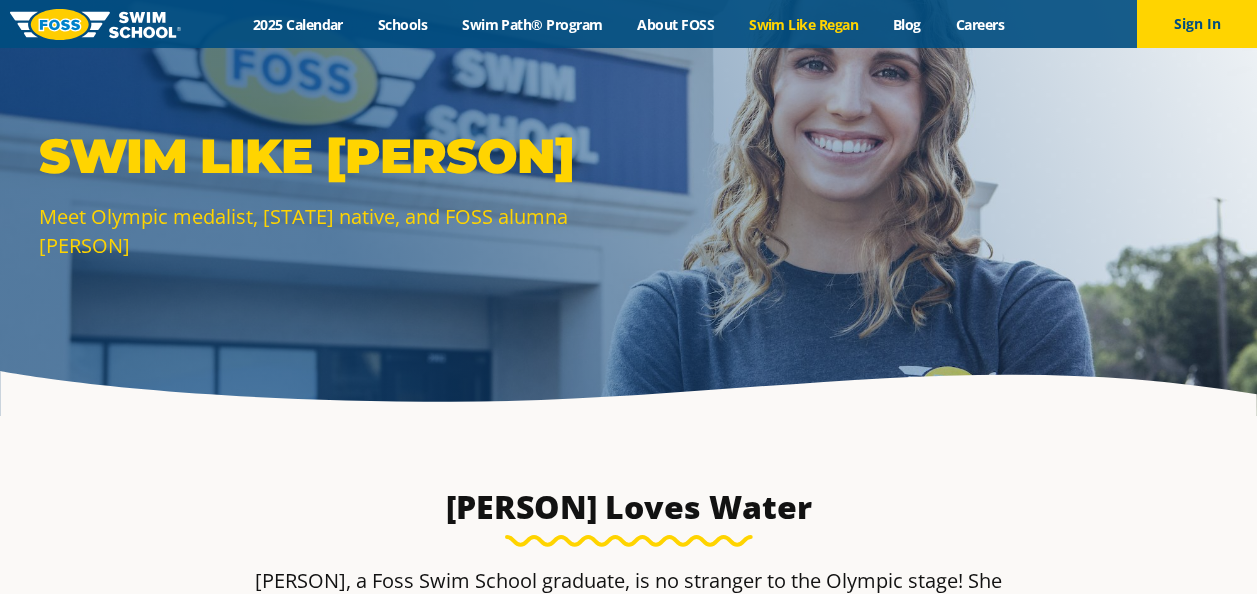 scroll, scrollTop: 0, scrollLeft: 0, axis: both 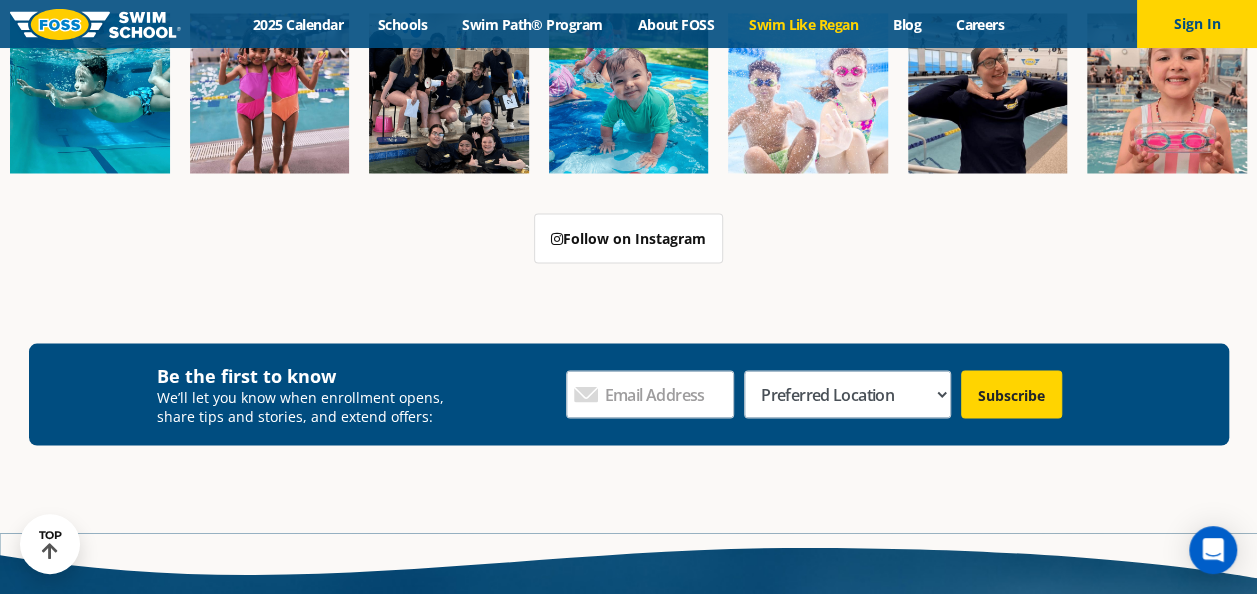 click at bounding box center (50, 551) 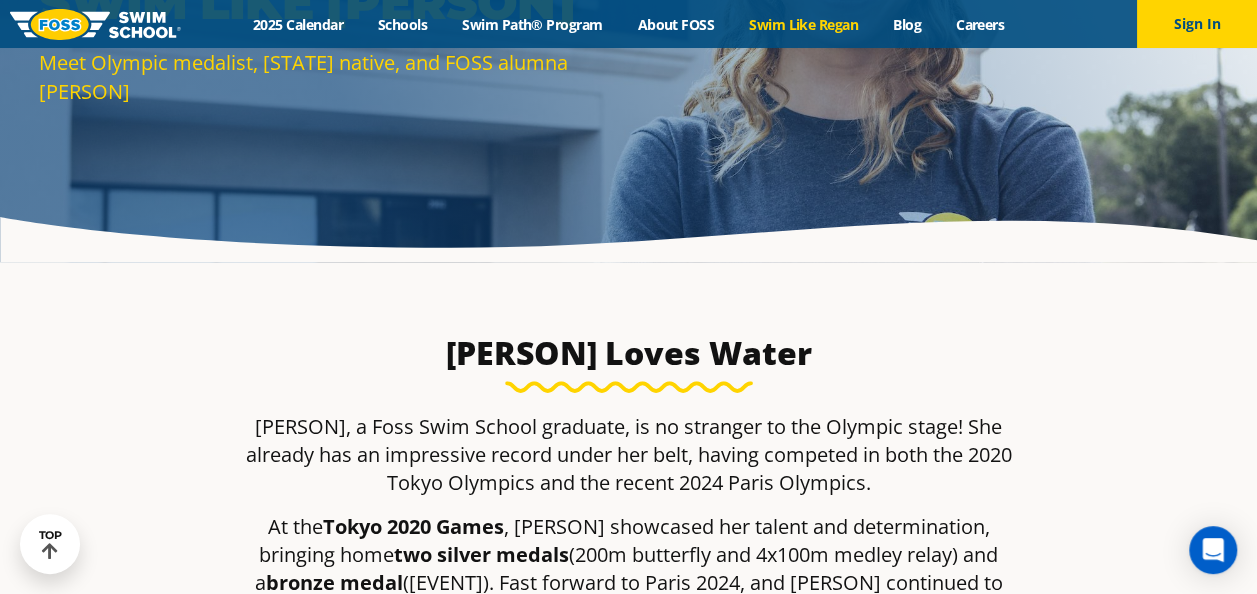 scroll, scrollTop: 0, scrollLeft: 0, axis: both 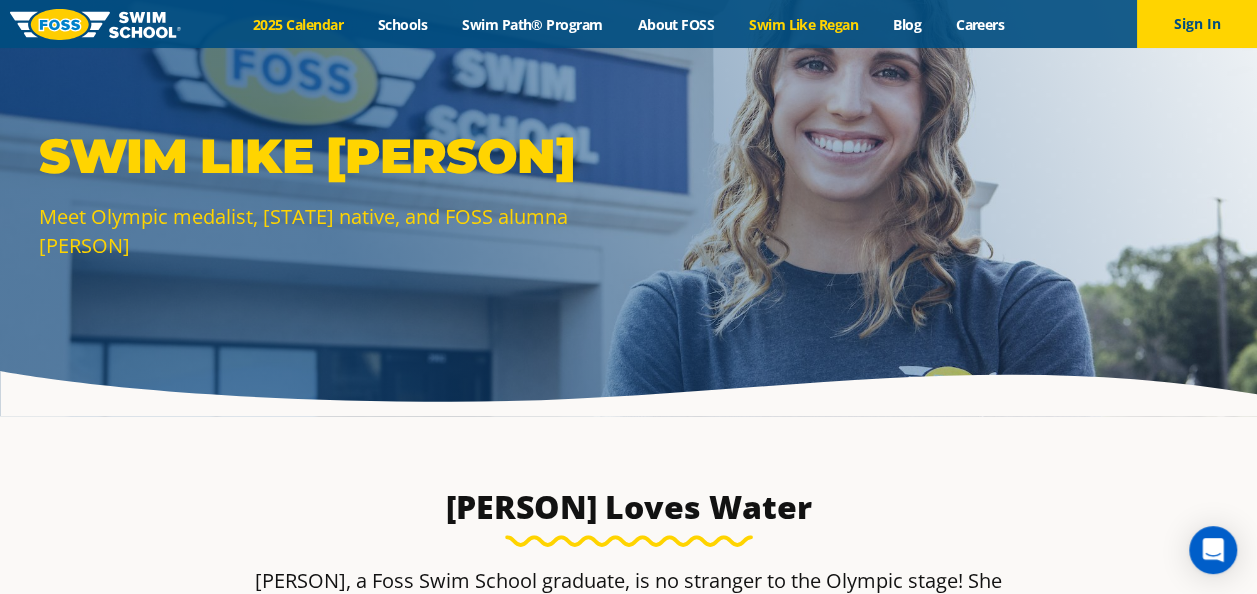 click on "2025 Calendar" at bounding box center [297, 24] 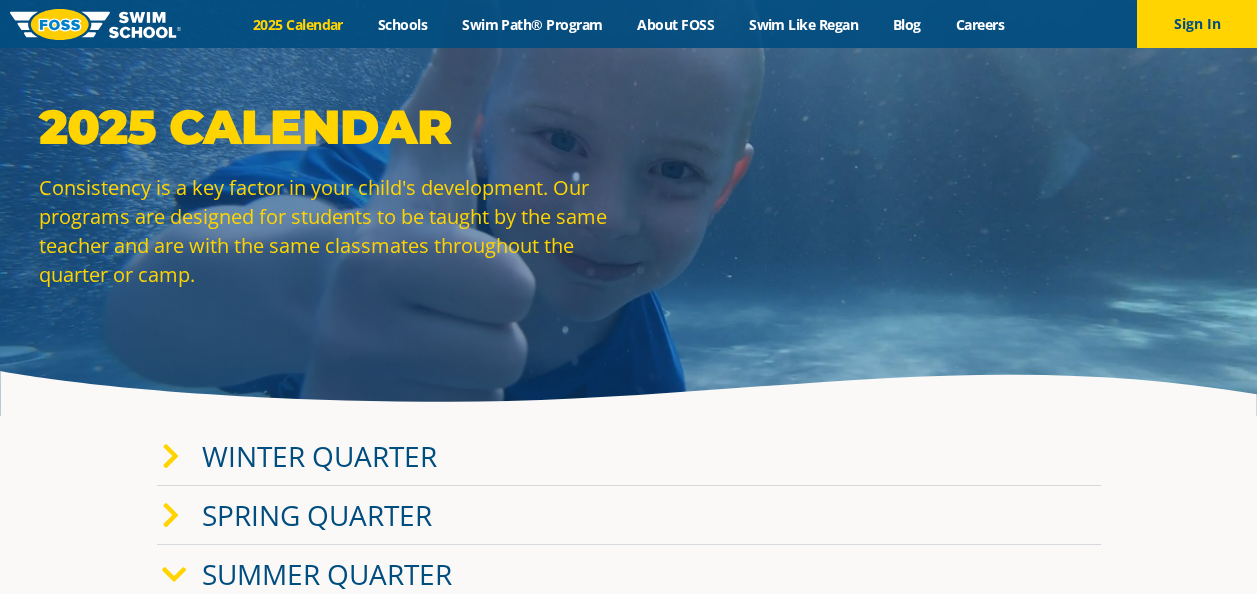 scroll, scrollTop: 0, scrollLeft: 0, axis: both 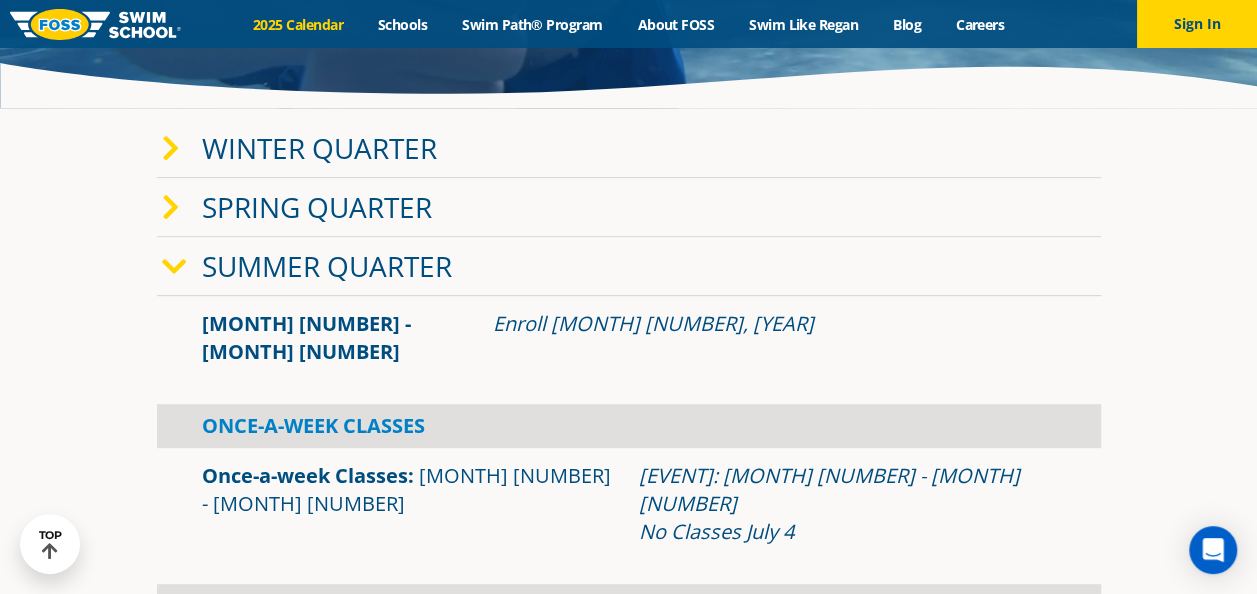 click on "Winter Quarter" at bounding box center [319, 148] 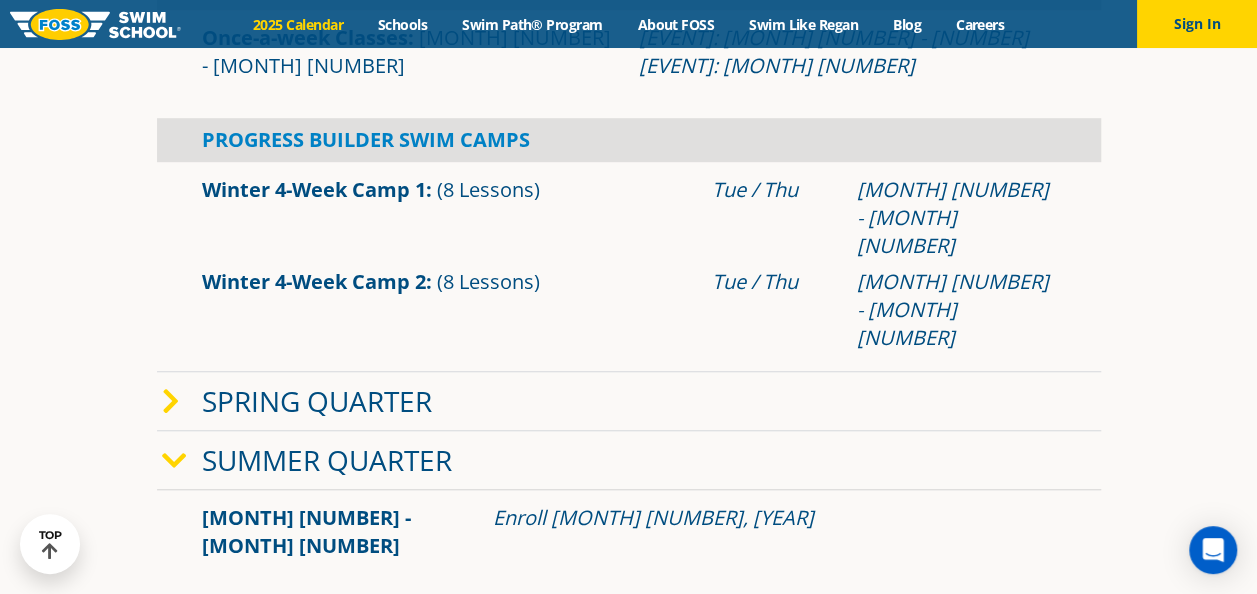 scroll, scrollTop: 630, scrollLeft: 0, axis: vertical 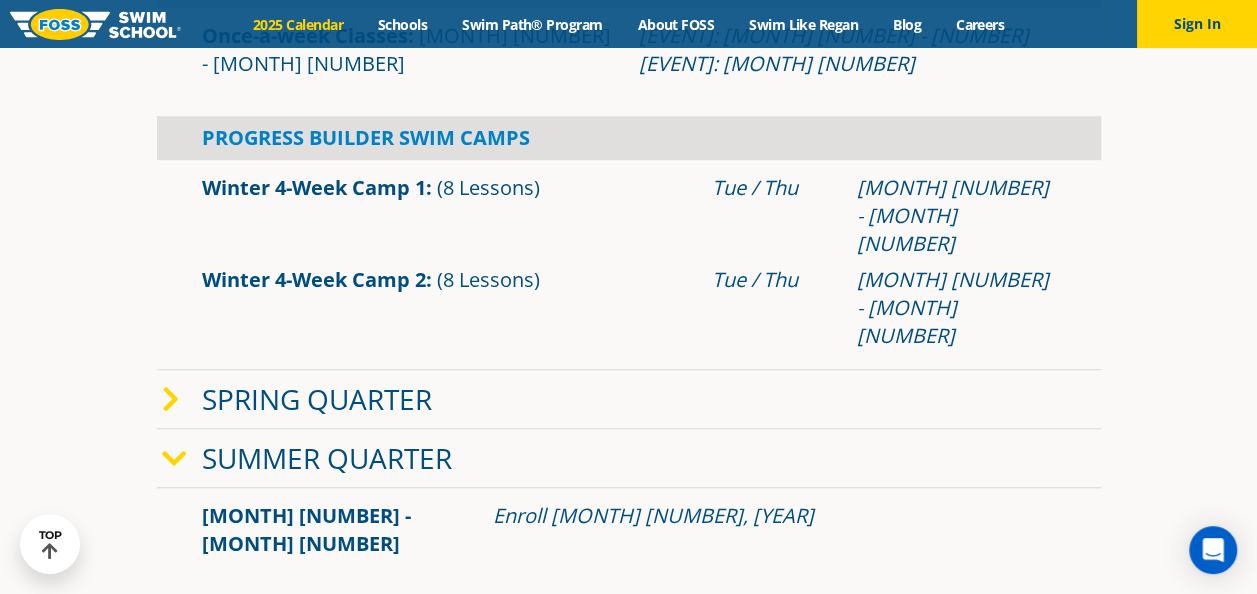 click on "Summer Quarter" at bounding box center (327, 458) 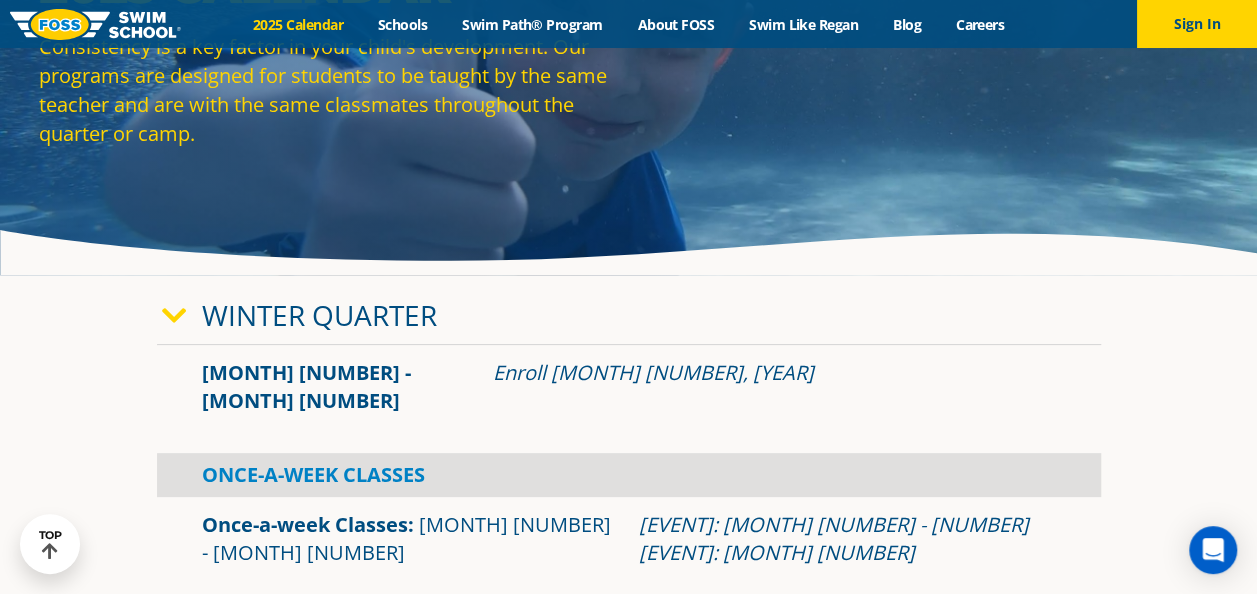 scroll, scrollTop: 0, scrollLeft: 0, axis: both 